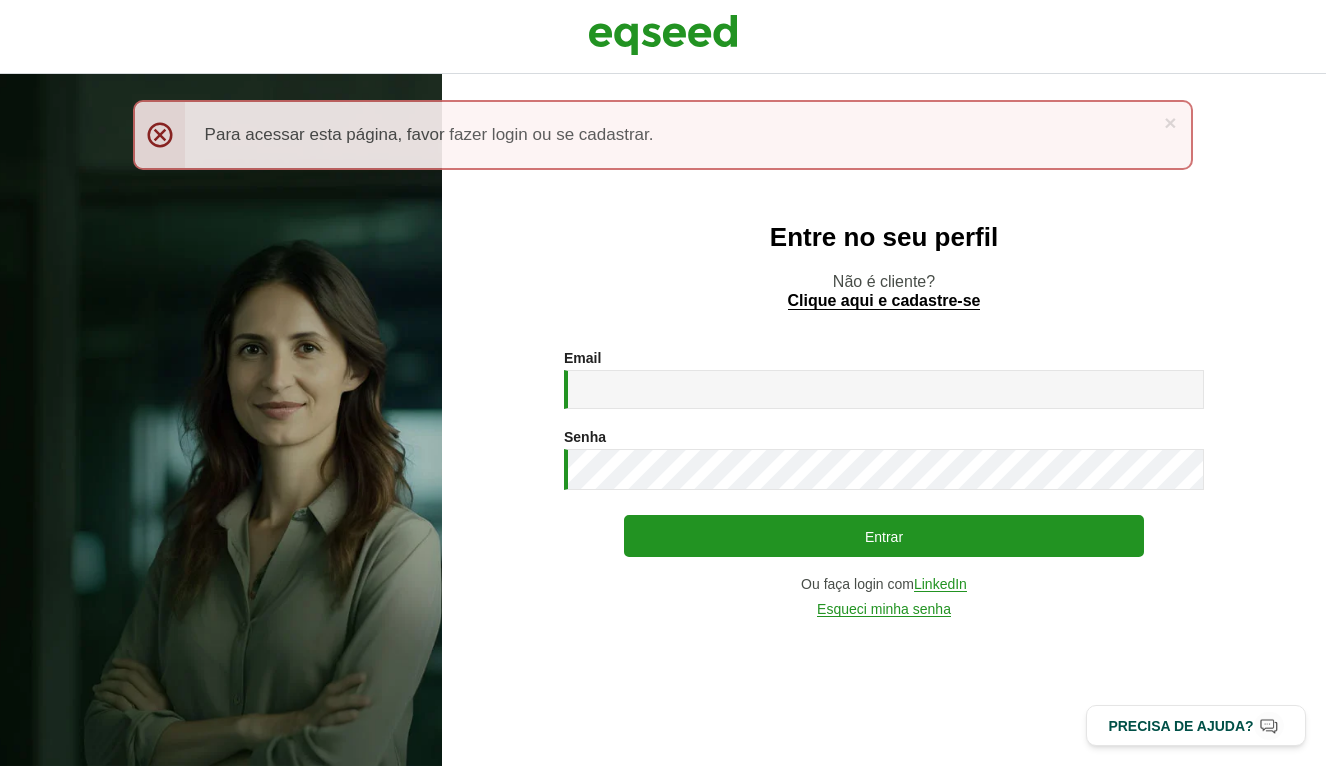 scroll, scrollTop: 0, scrollLeft: 0, axis: both 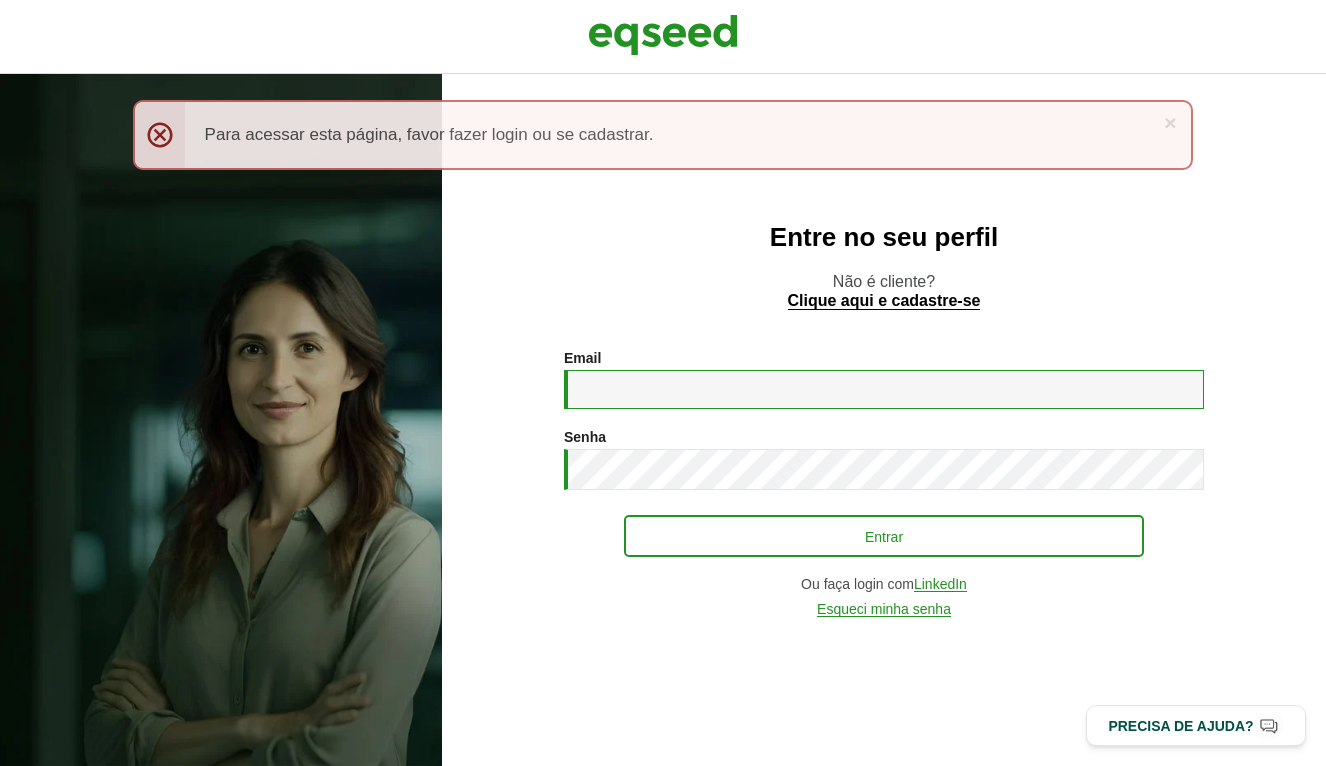 type on "**********" 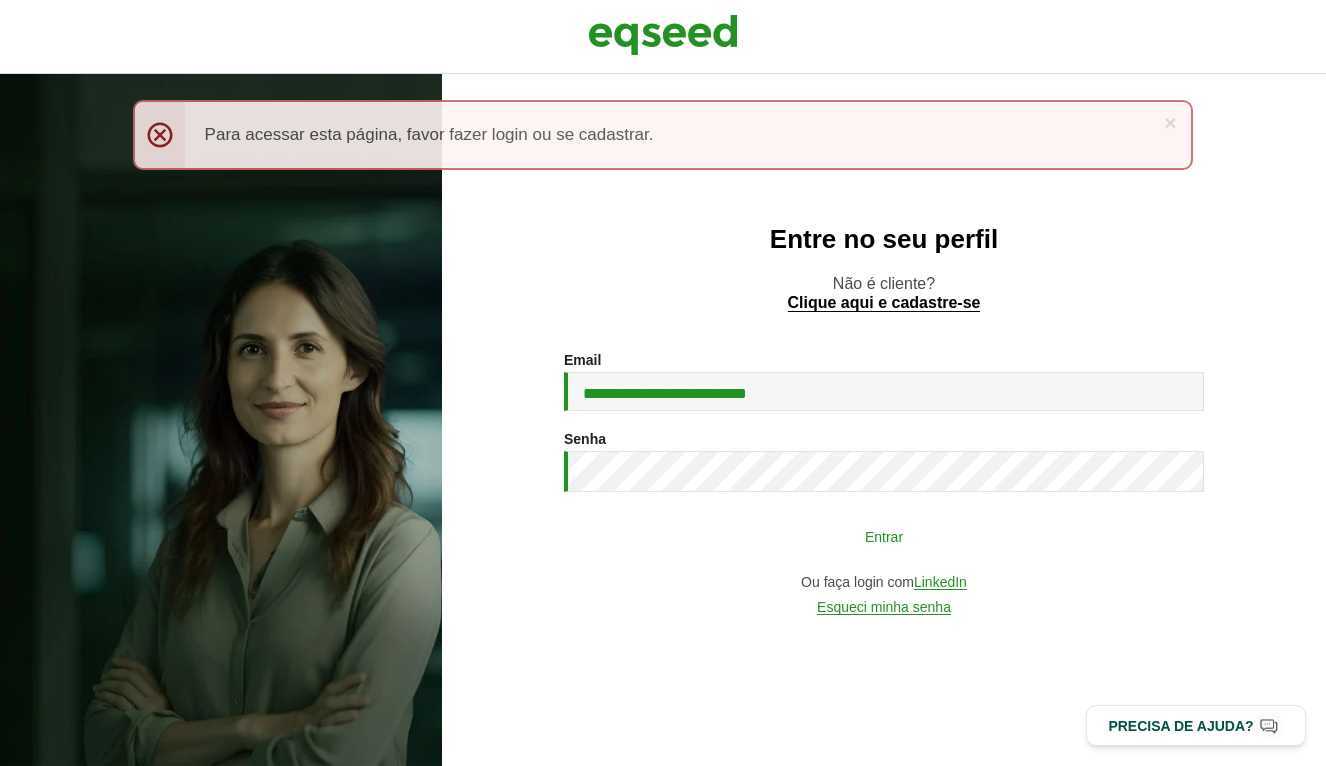 click on "Entrar" at bounding box center (884, 536) 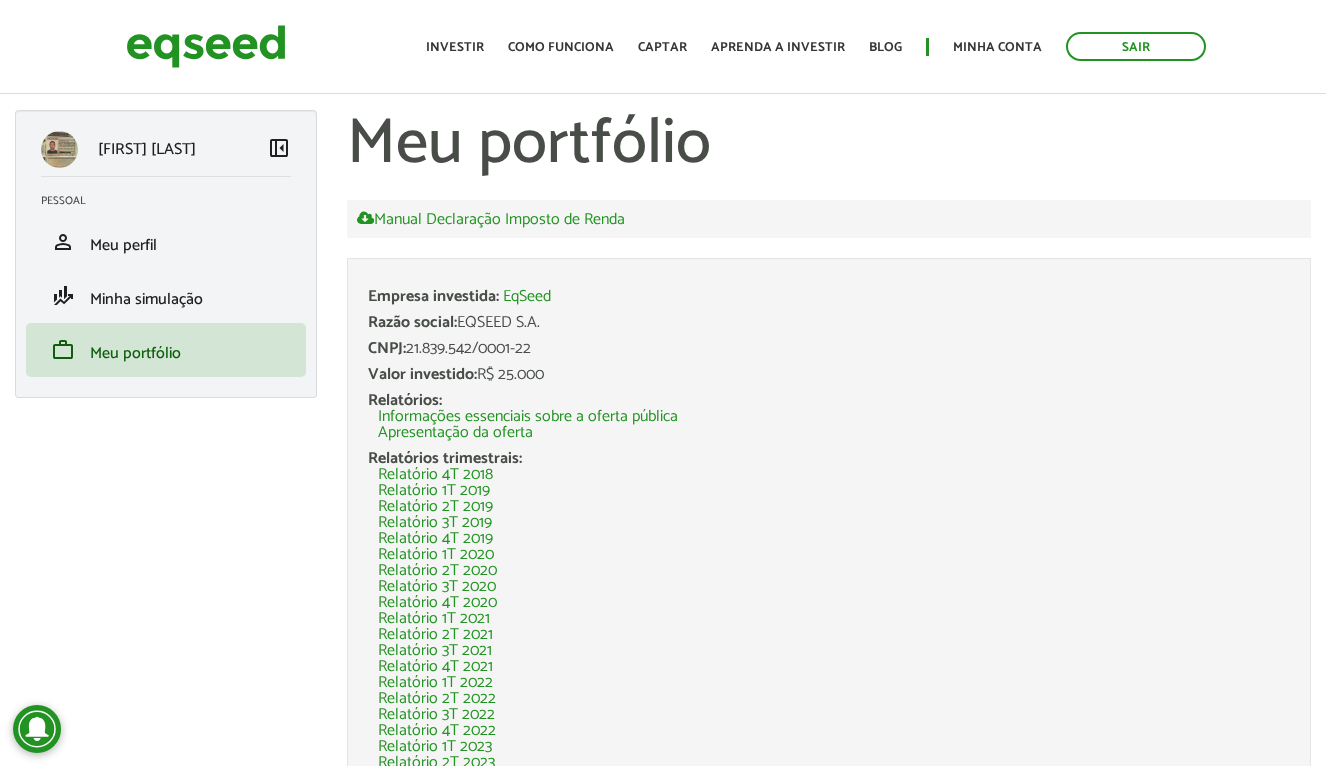 scroll, scrollTop: 0, scrollLeft: 0, axis: both 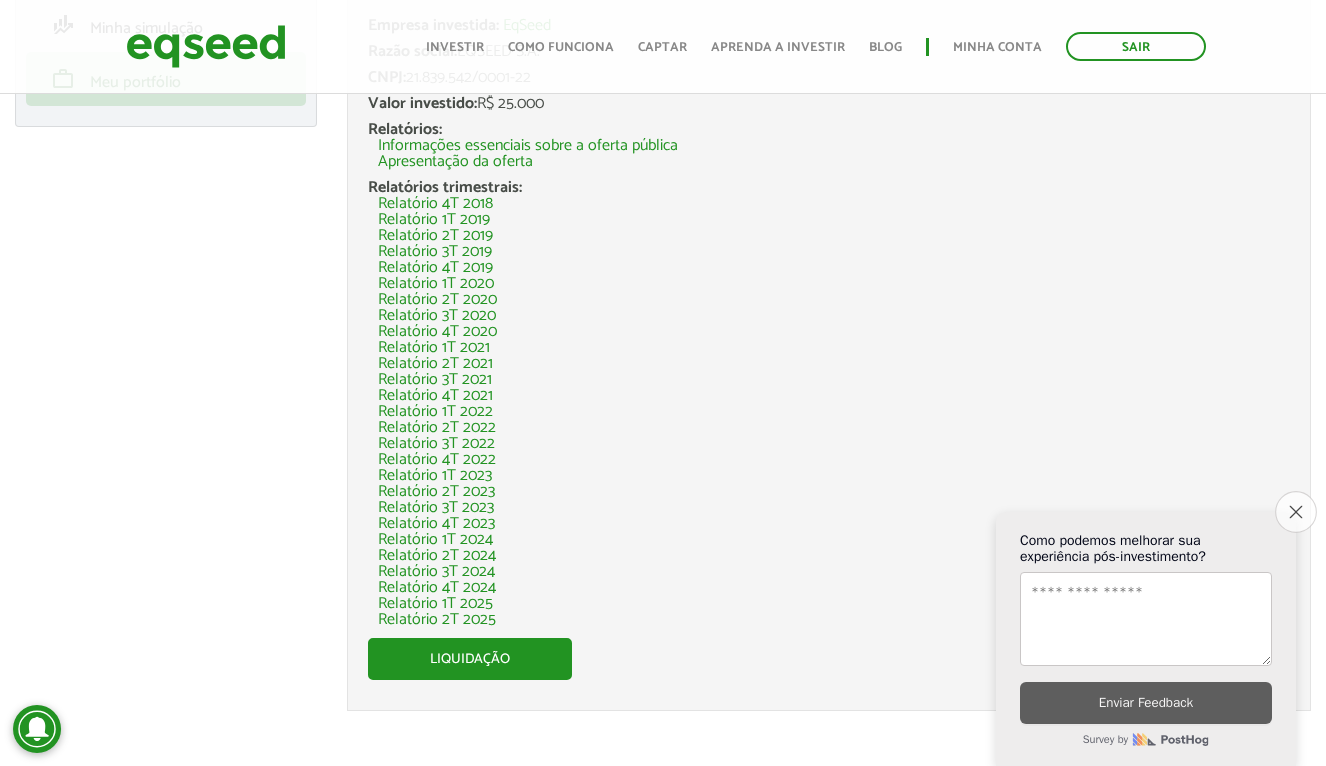 click on "Close survey" at bounding box center (1296, 512) 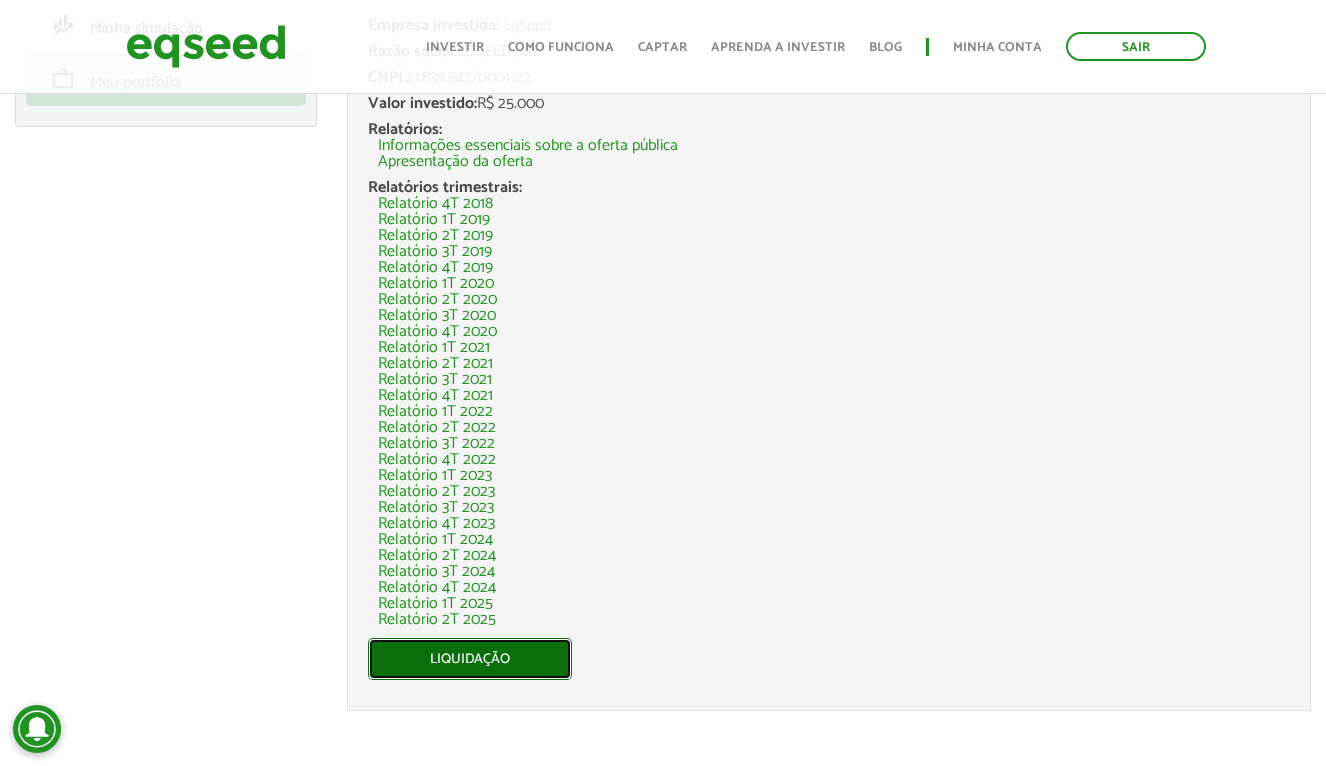 click on "Liquidação" at bounding box center (470, 659) 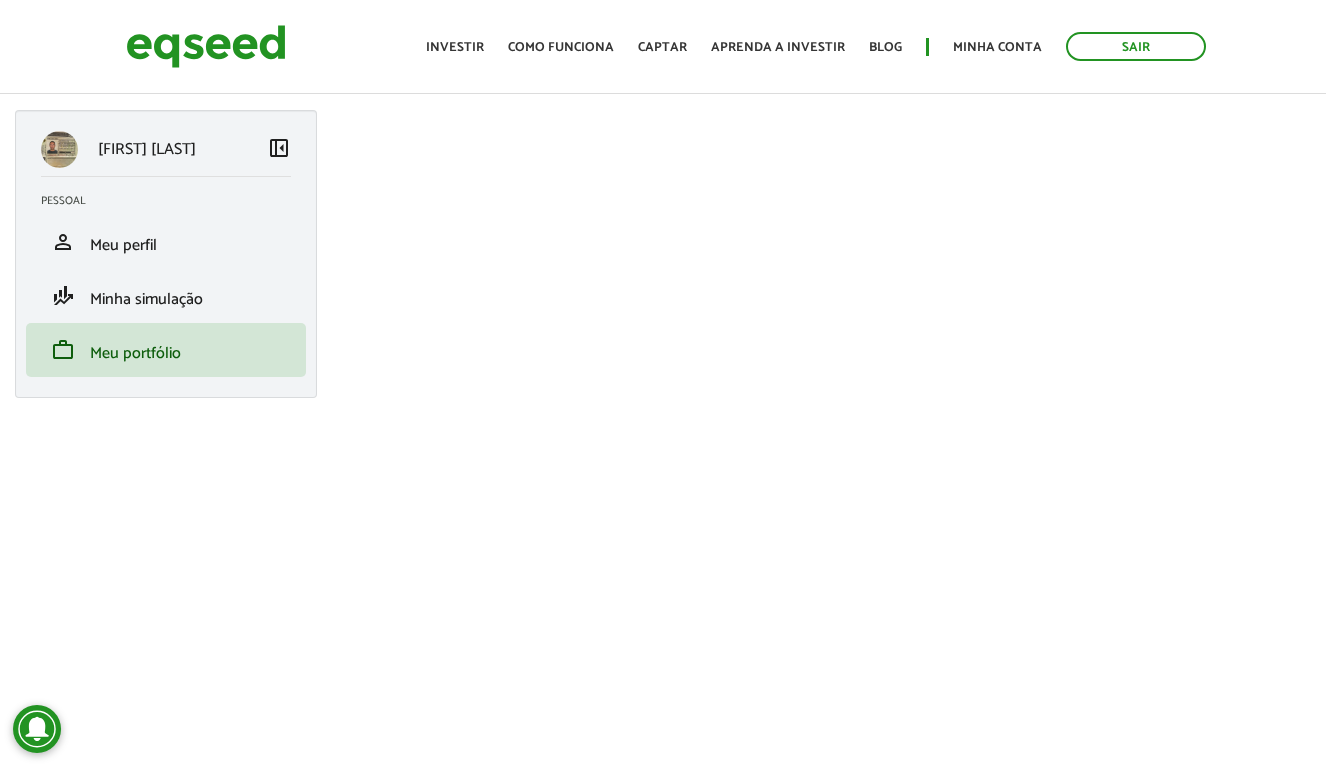 scroll, scrollTop: 0, scrollLeft: 0, axis: both 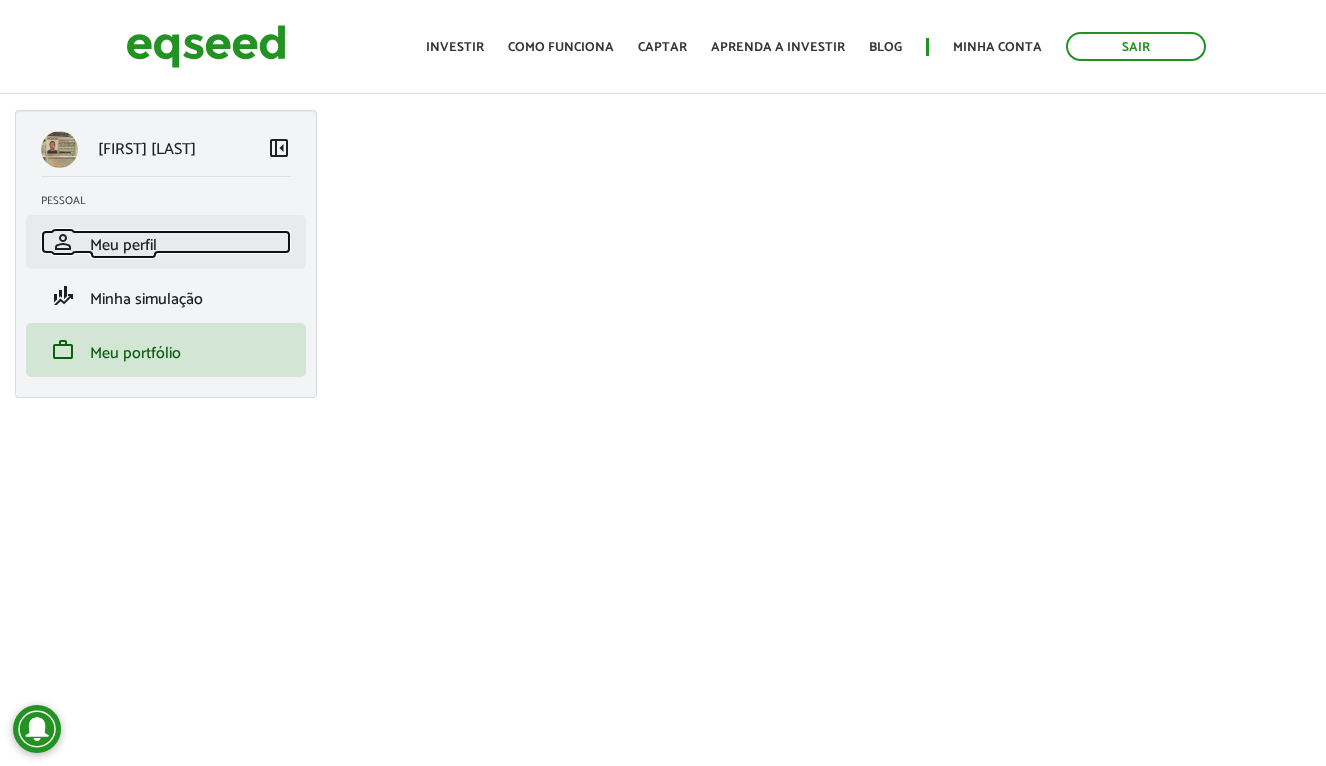 click on "Meu perfil" at bounding box center [123, 245] 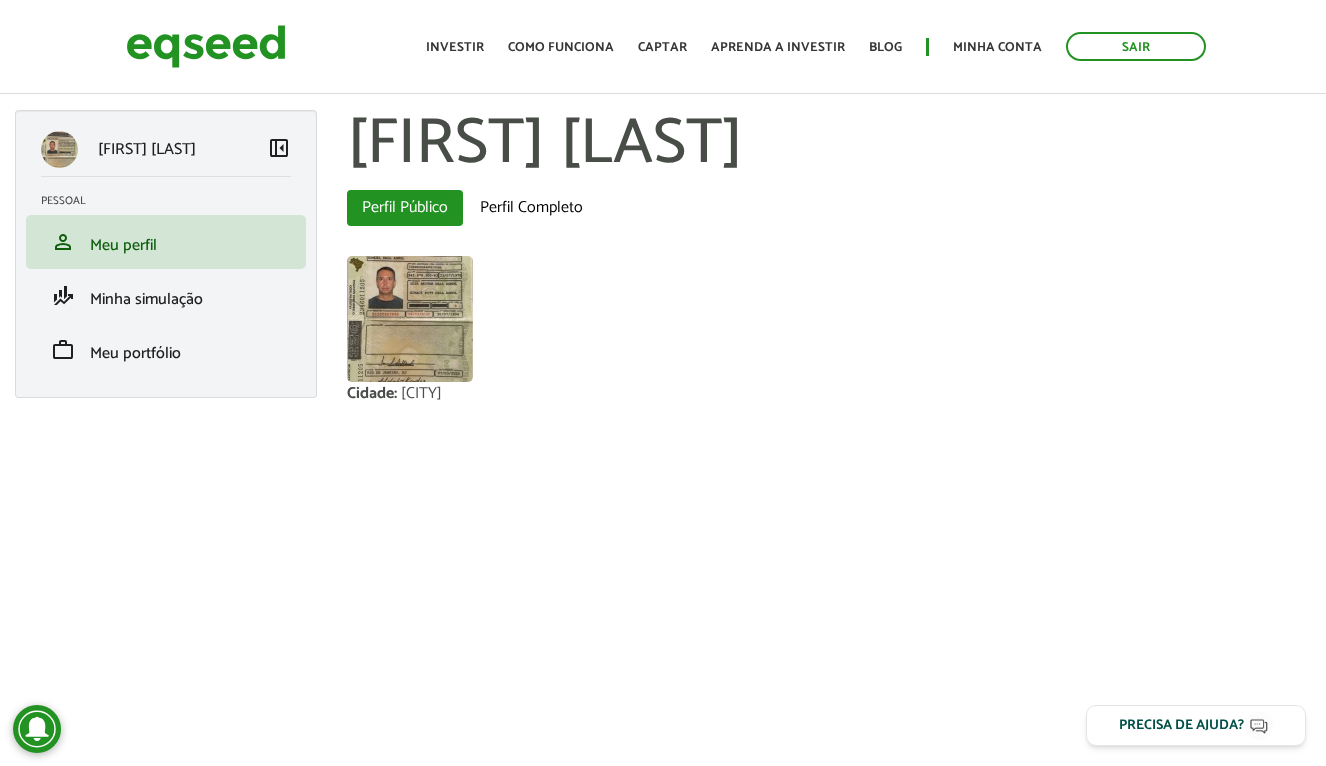 scroll, scrollTop: 0, scrollLeft: 0, axis: both 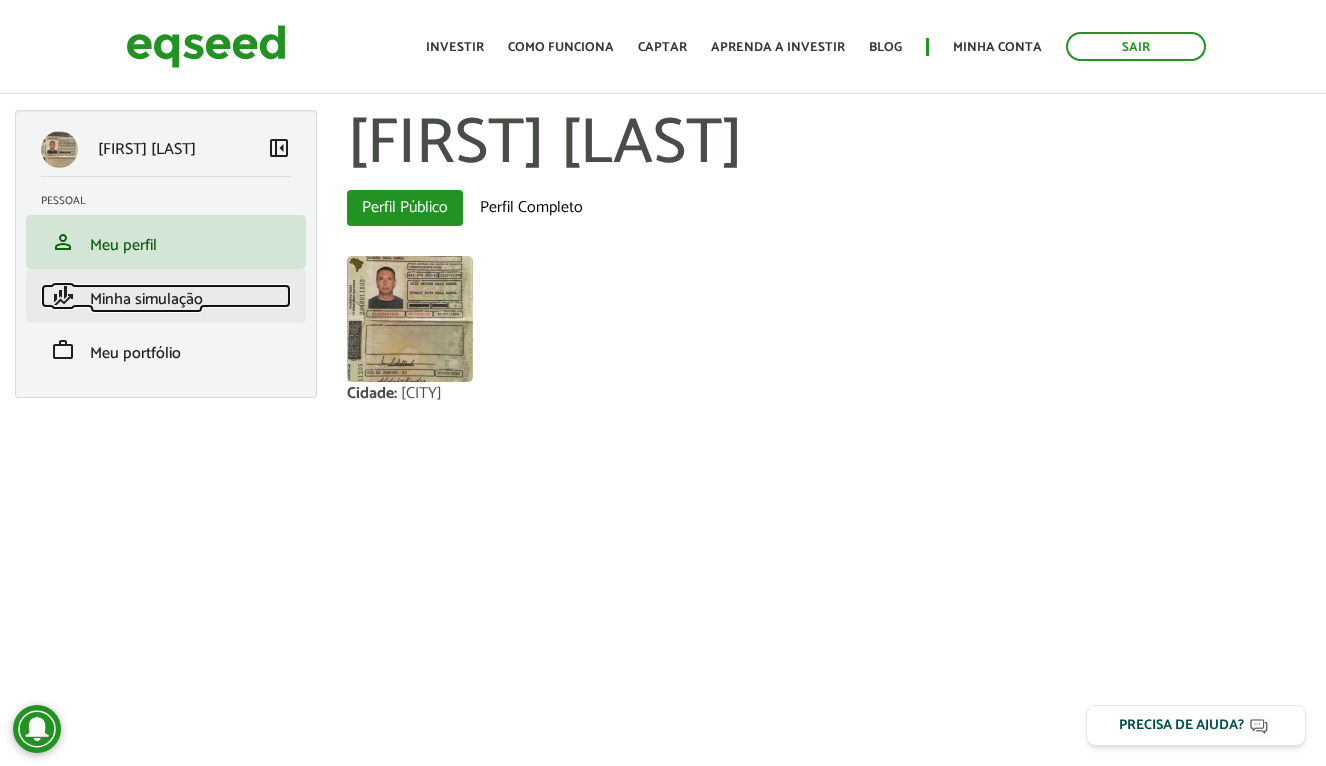 click on "Minha simulação" at bounding box center [146, 299] 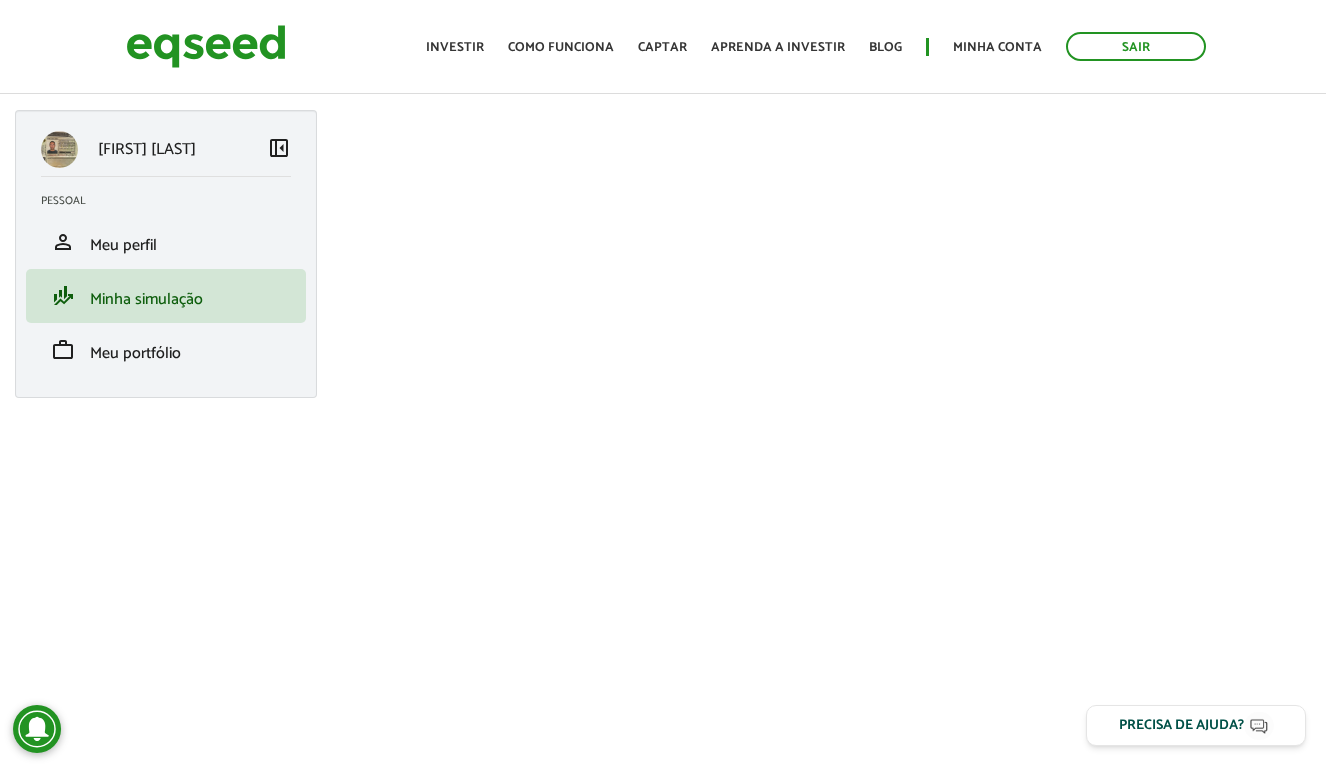 scroll, scrollTop: 0, scrollLeft: 0, axis: both 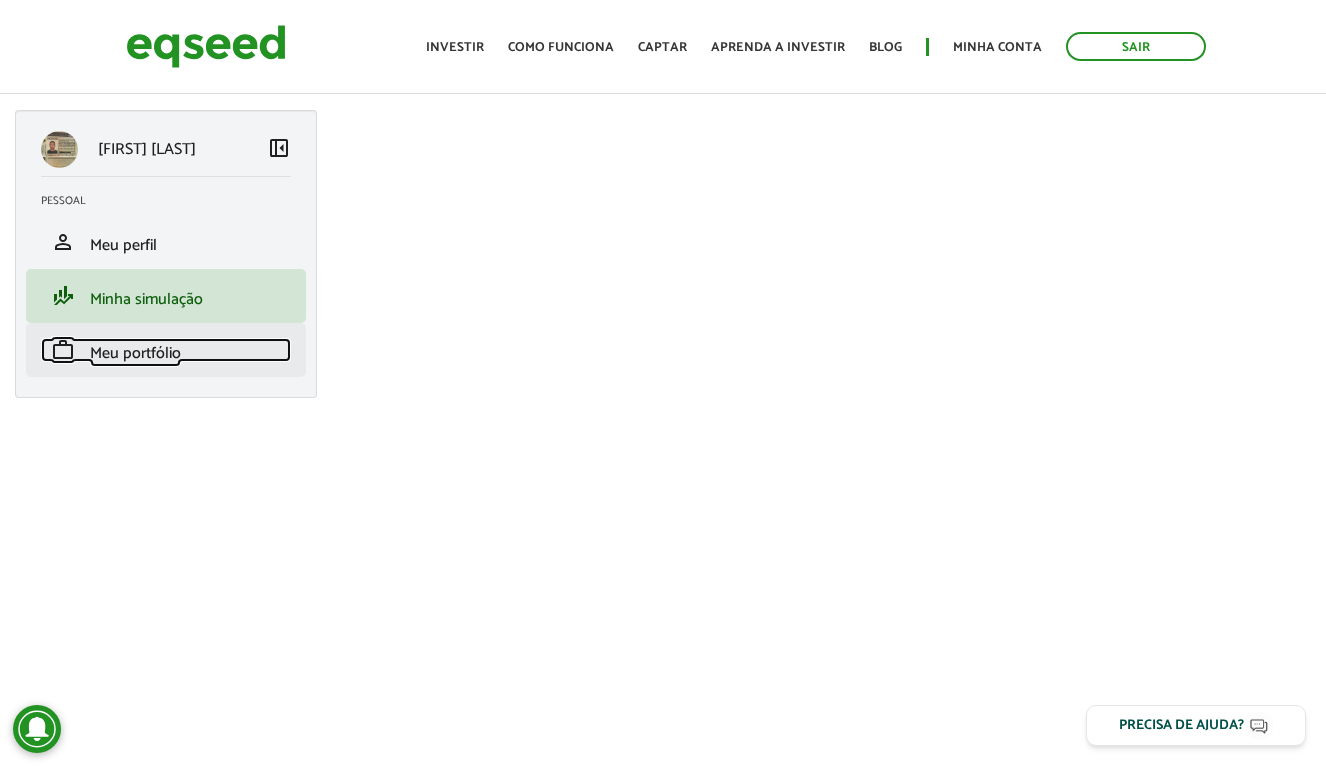 click on "Meu portfólio" at bounding box center [135, 353] 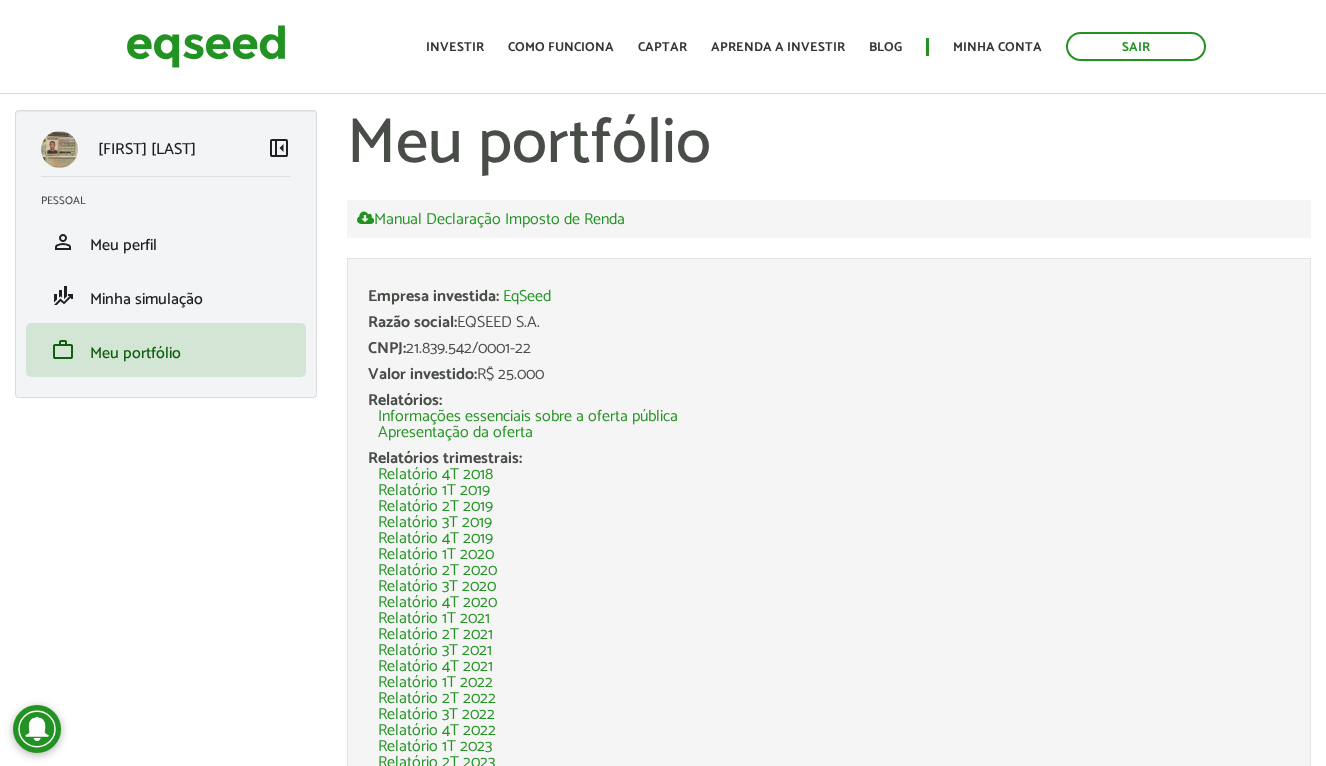 scroll, scrollTop: 0, scrollLeft: 0, axis: both 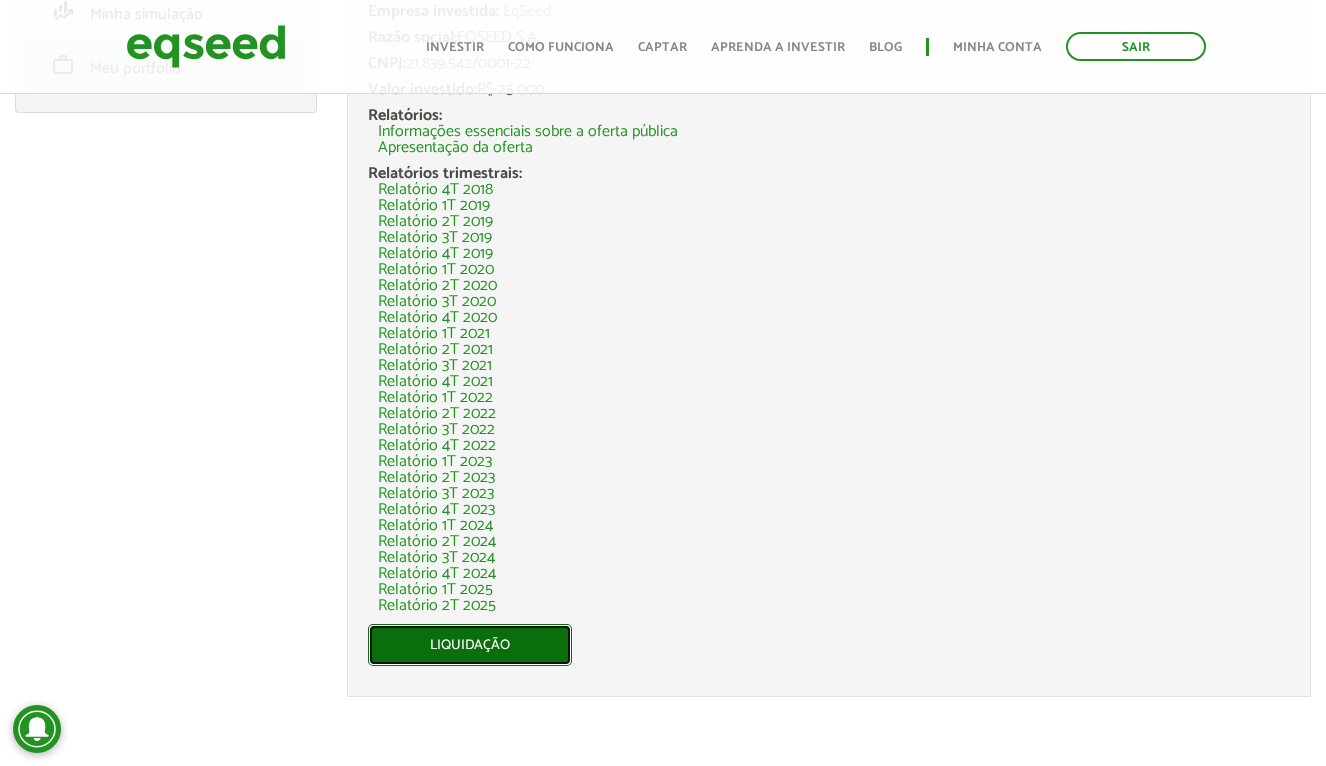 click on "Liquidação" at bounding box center (470, 645) 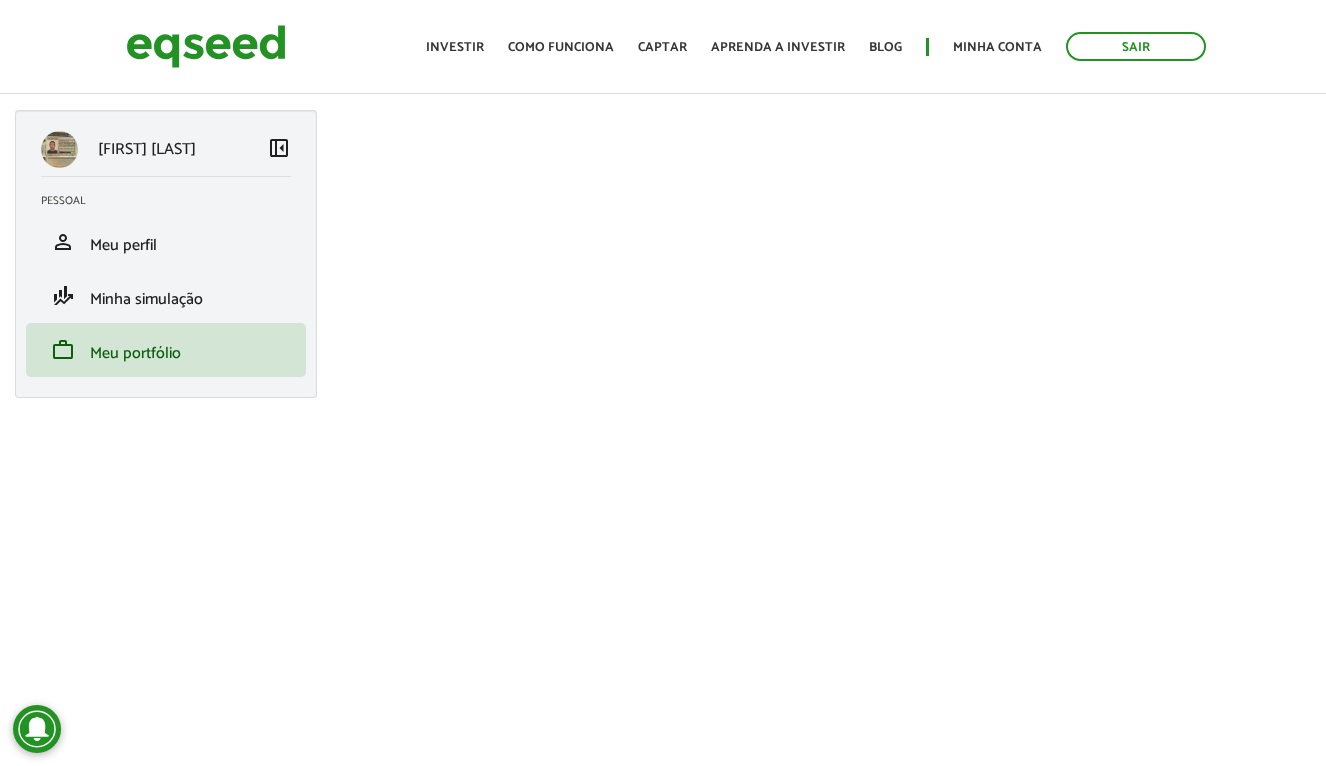 scroll, scrollTop: 0, scrollLeft: 0, axis: both 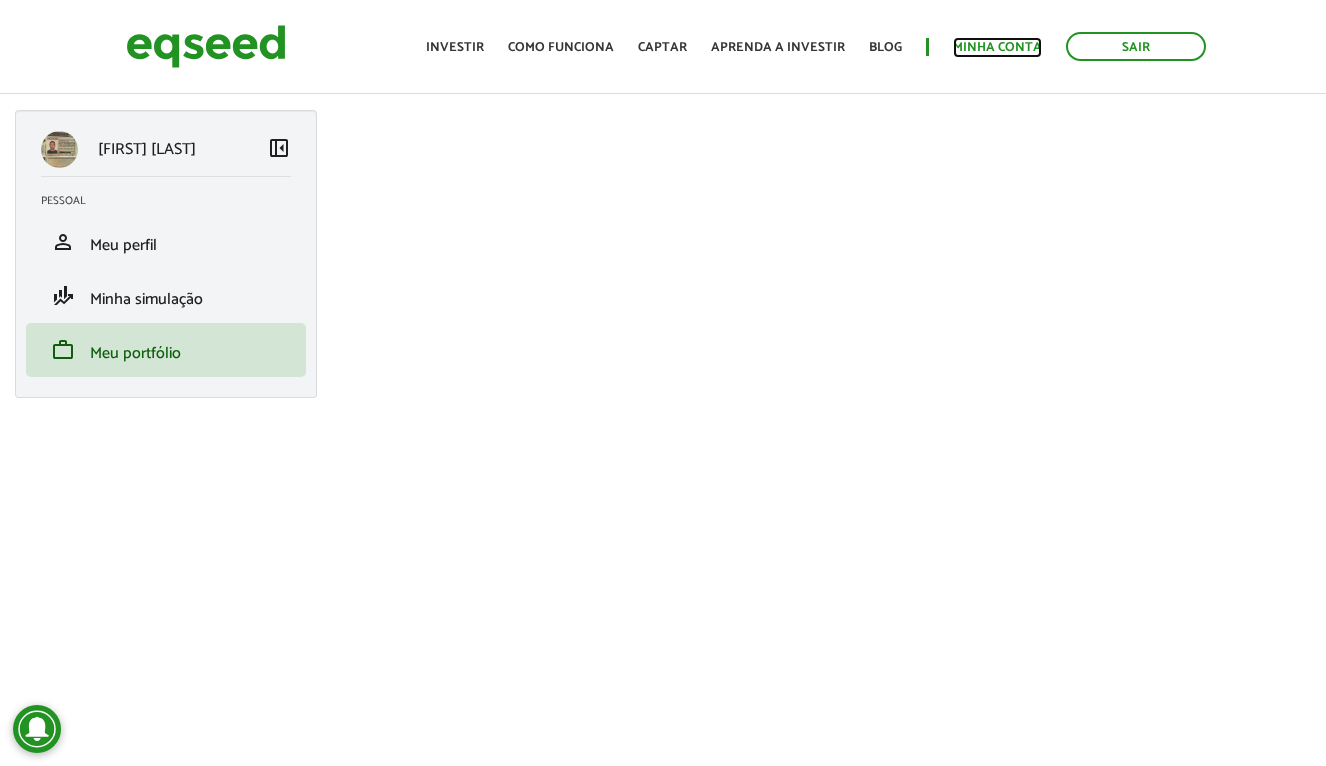 click on "Minha conta" at bounding box center [997, 47] 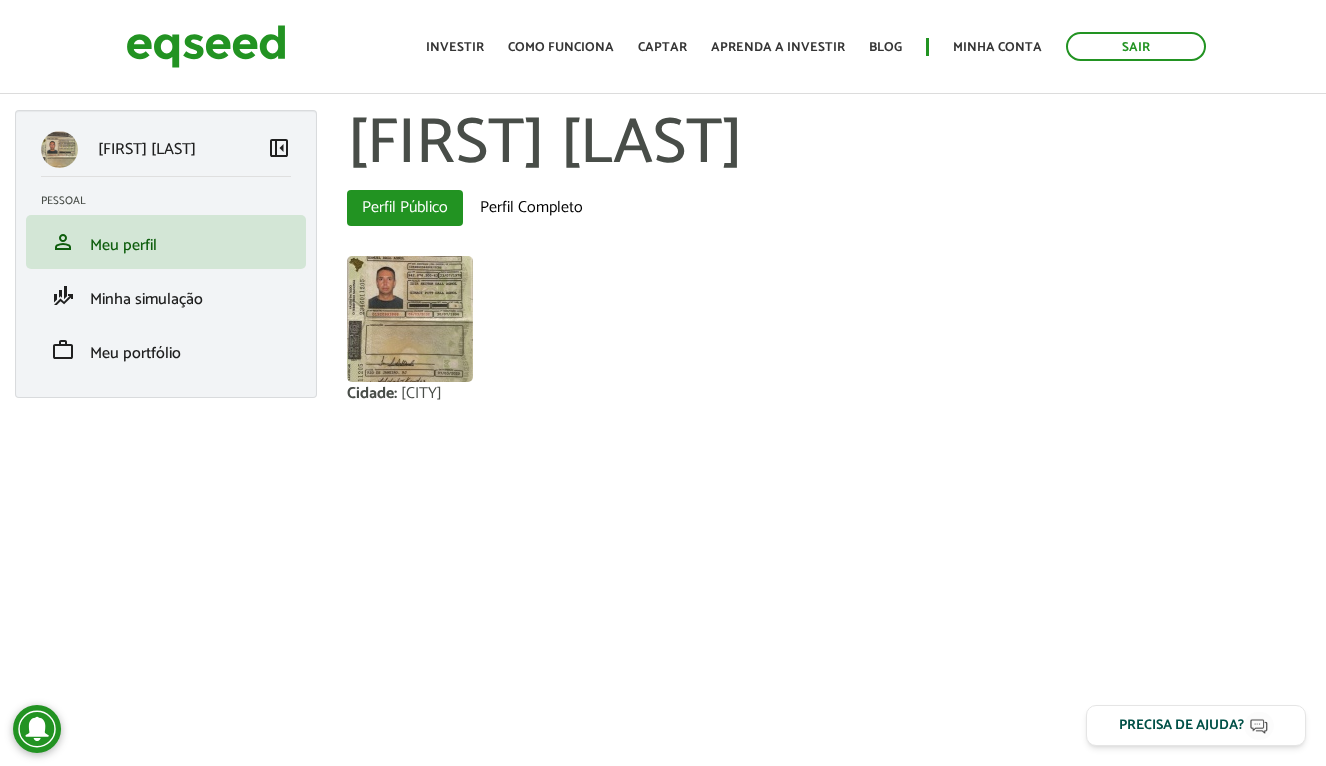 scroll, scrollTop: 0, scrollLeft: 0, axis: both 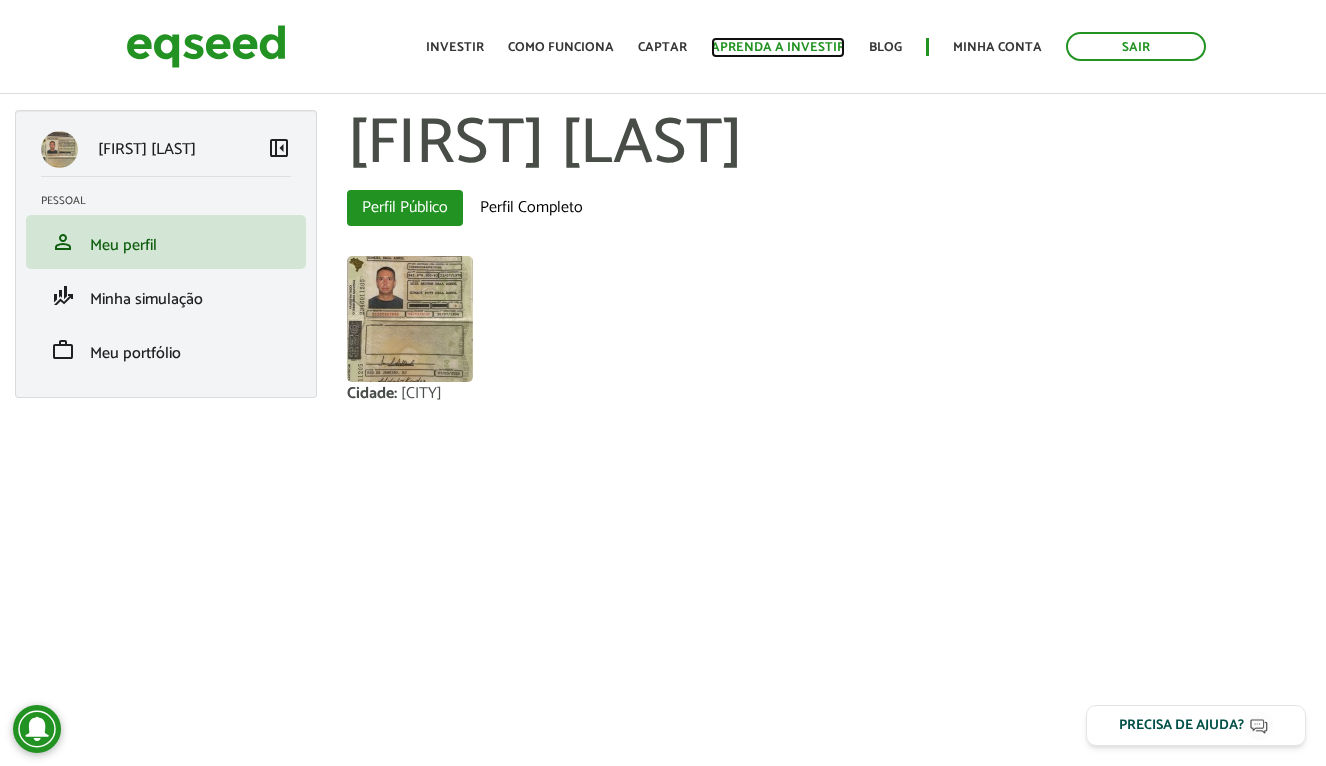 click on "Aprenda a investir" at bounding box center (778, 47) 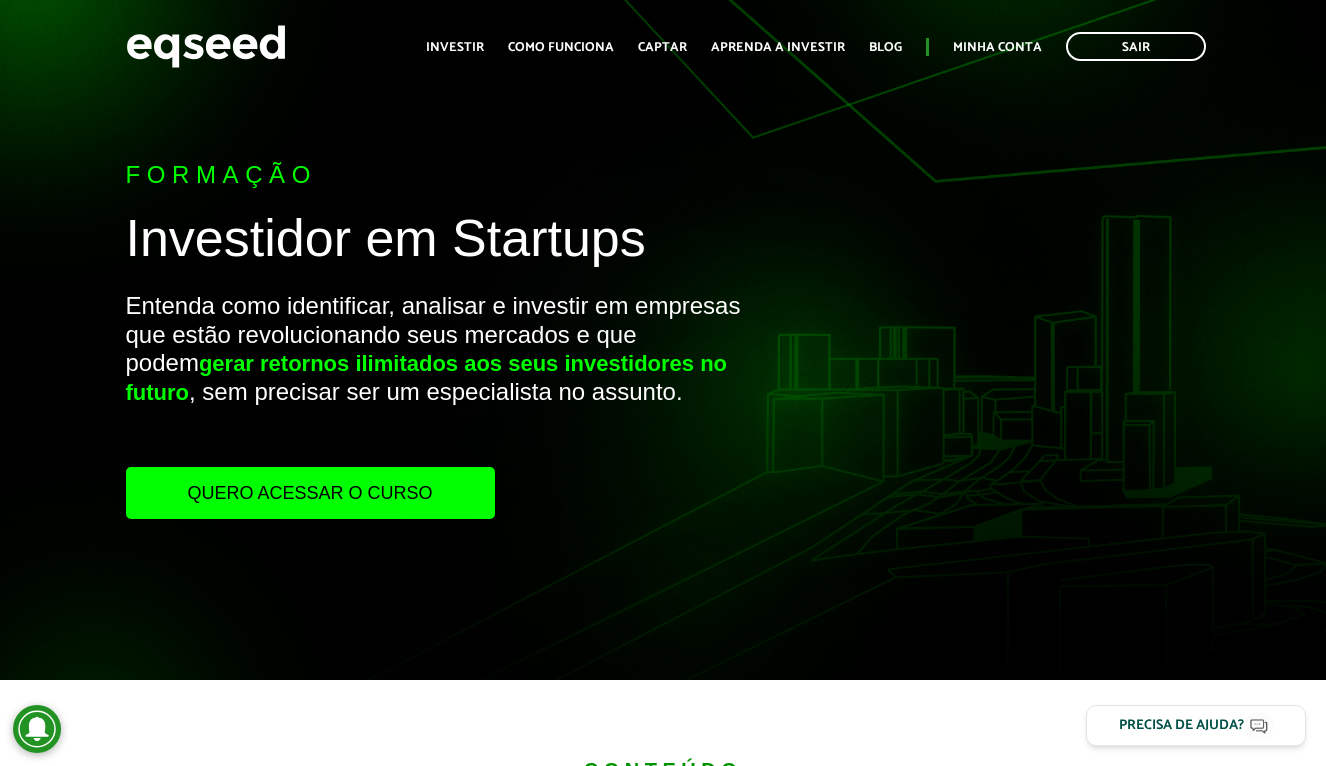 scroll, scrollTop: 0, scrollLeft: 0, axis: both 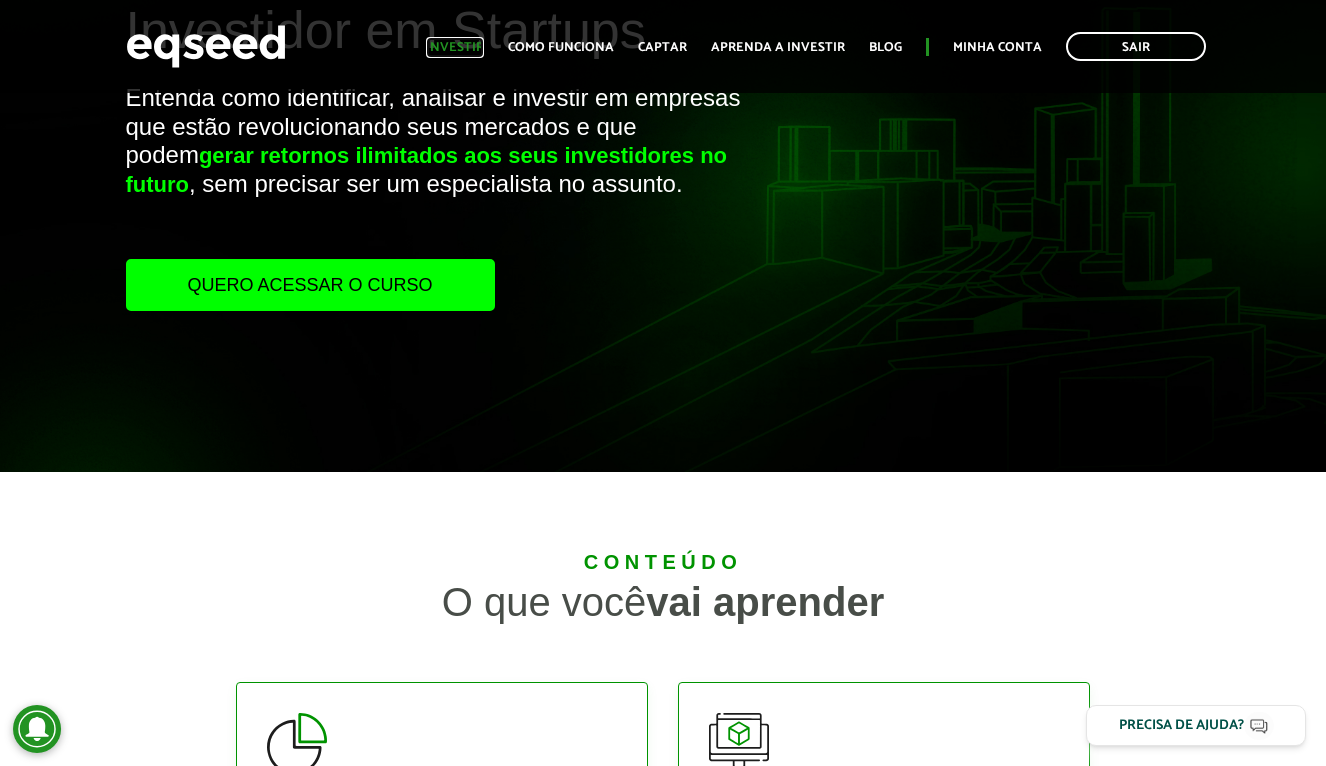 click on "Investir" at bounding box center (455, 47) 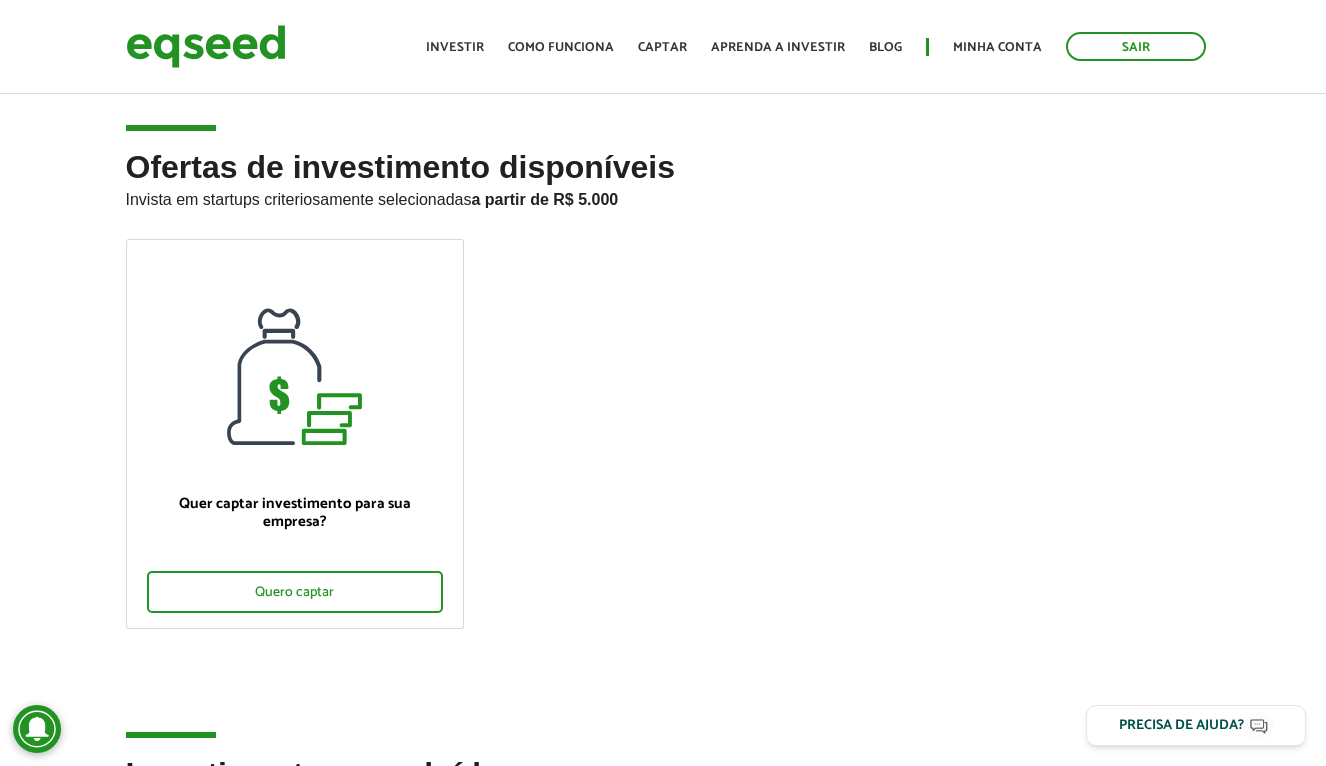 scroll, scrollTop: 0, scrollLeft: 0, axis: both 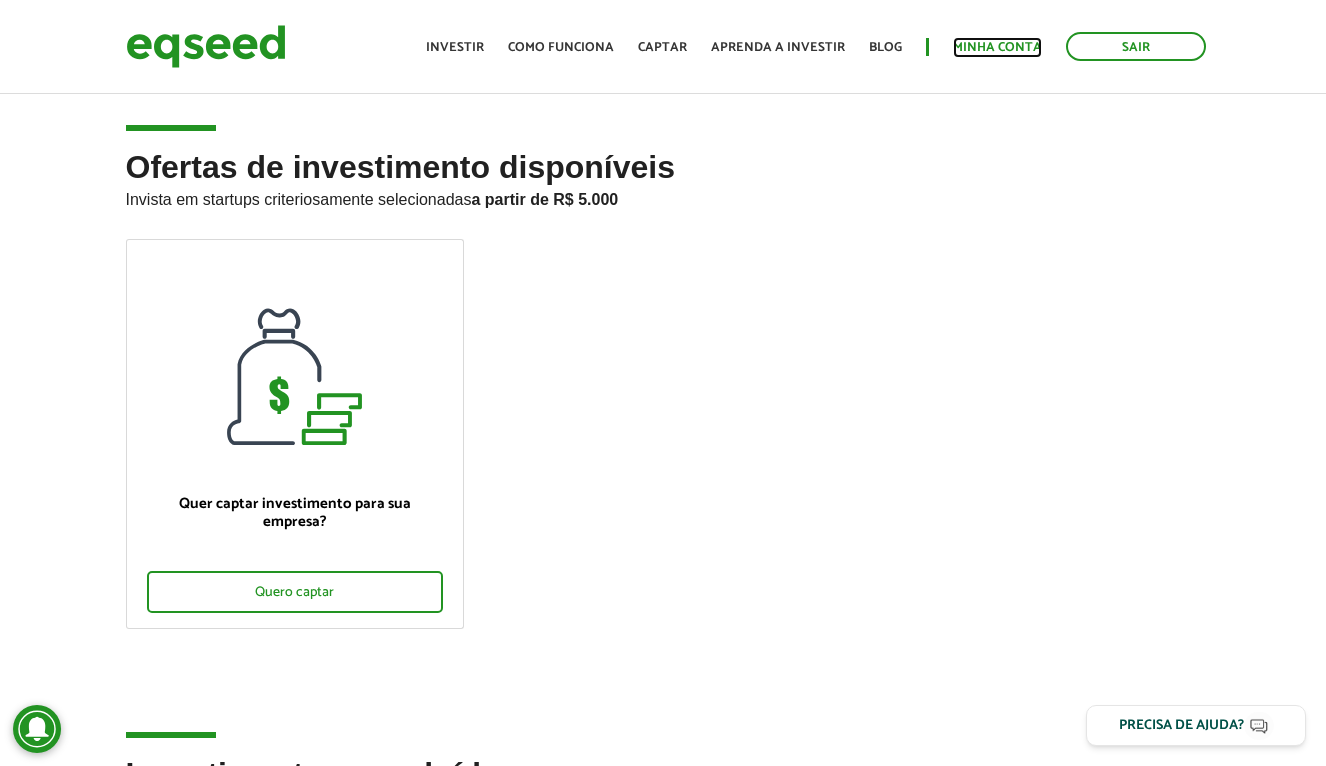 click on "Minha conta" at bounding box center (997, 47) 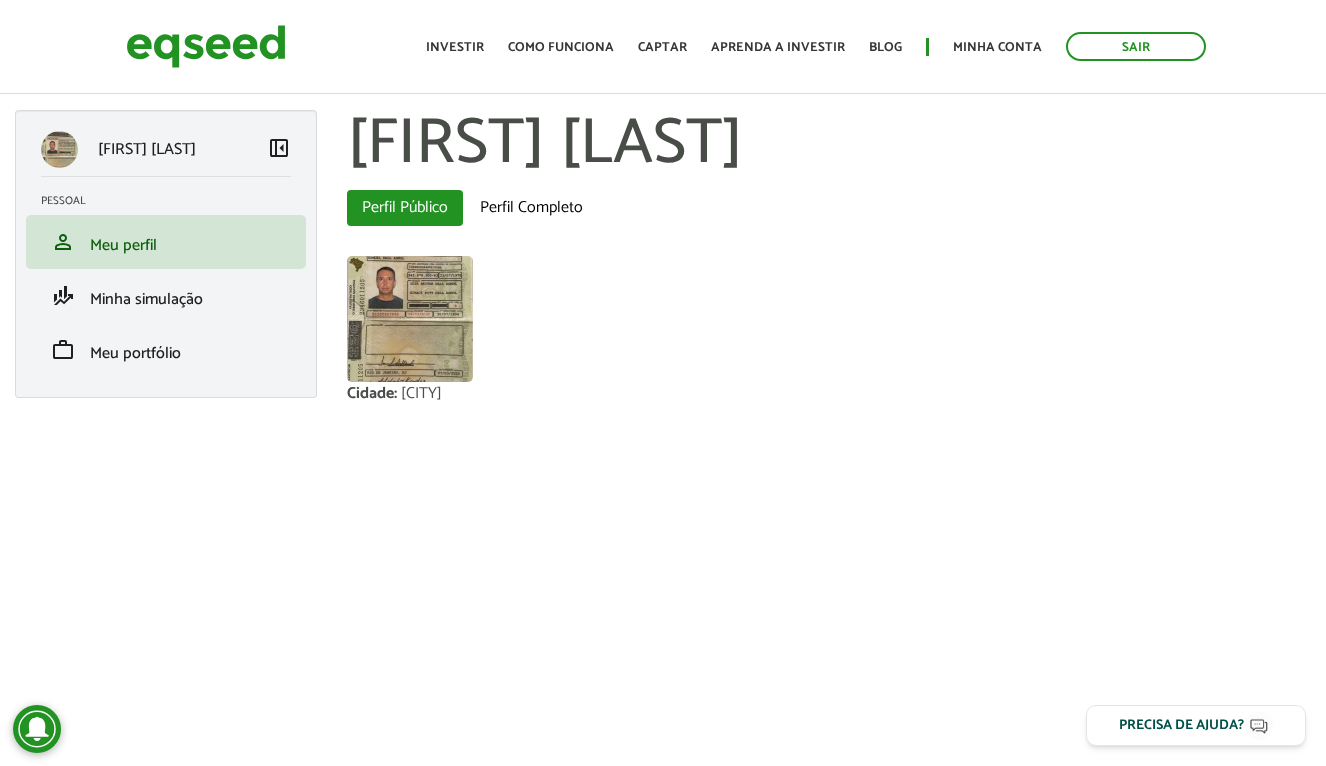 scroll, scrollTop: 0, scrollLeft: 0, axis: both 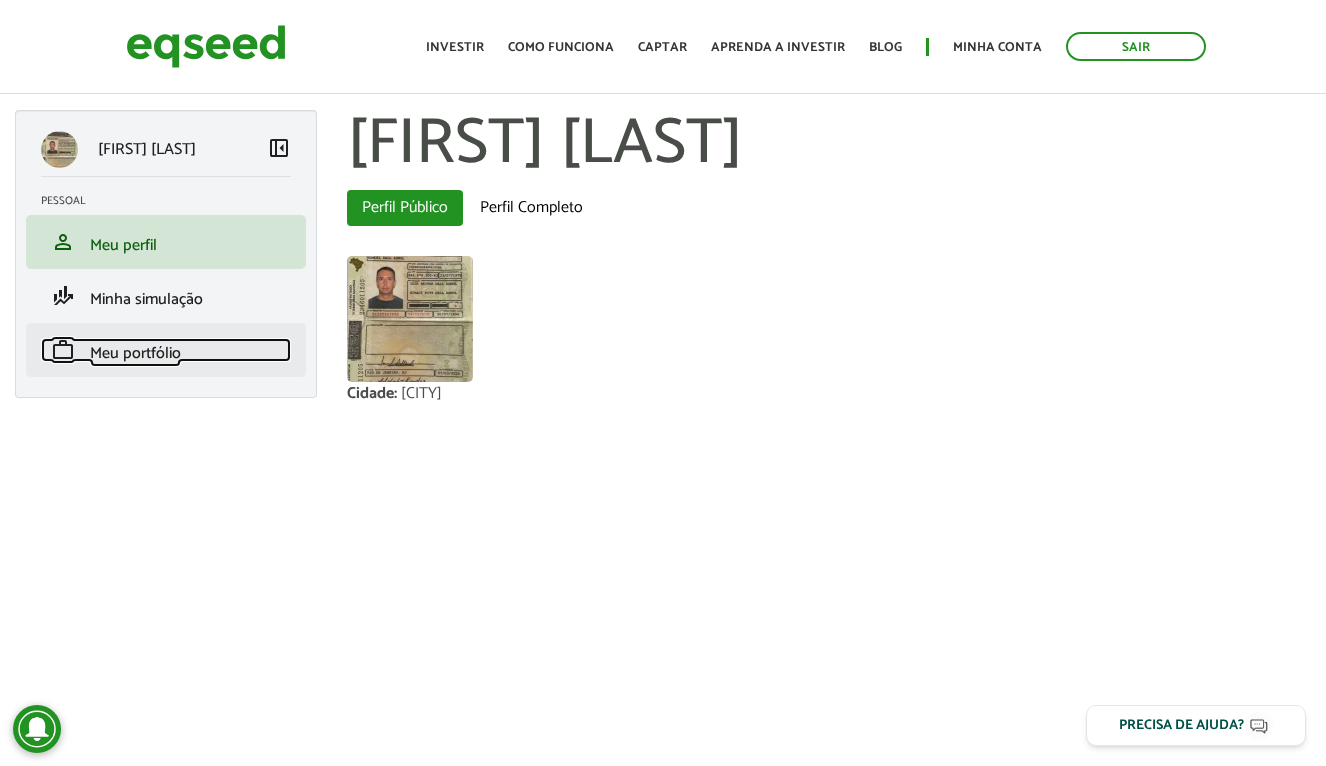 click on "Meu portfólio" at bounding box center (135, 353) 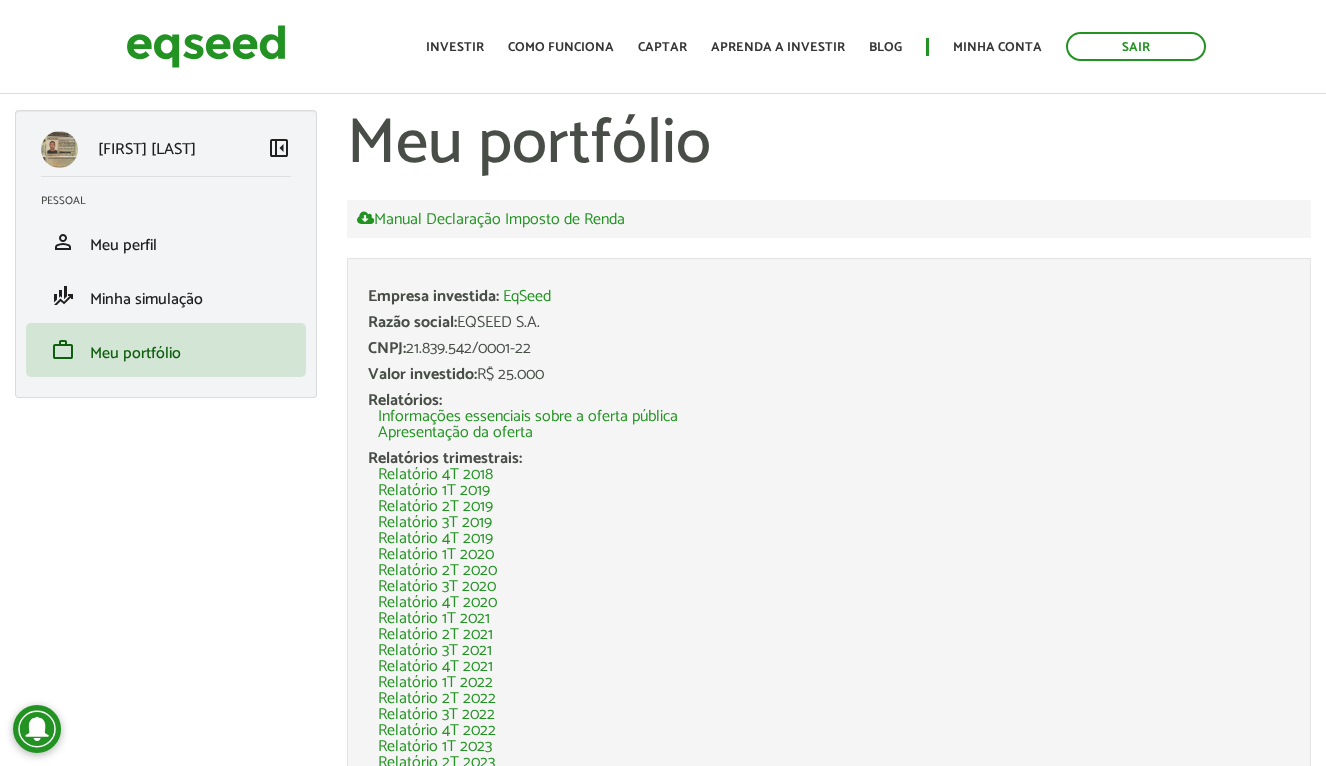 scroll, scrollTop: 0, scrollLeft: 0, axis: both 